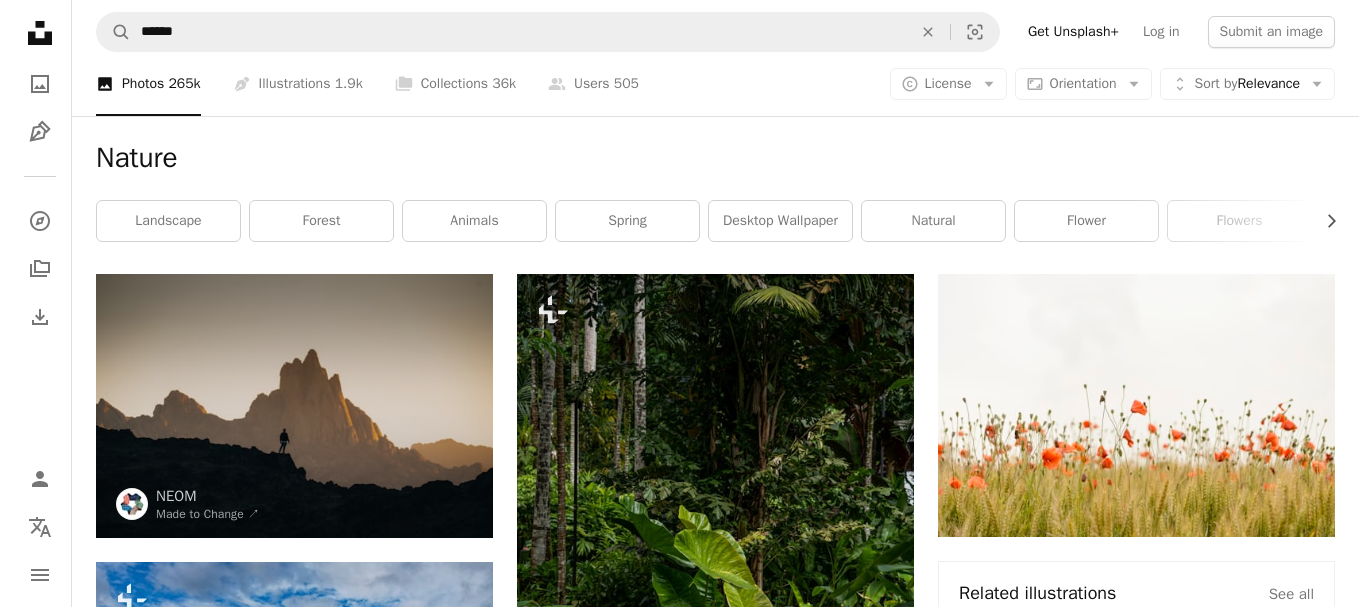scroll, scrollTop: 43900, scrollLeft: 0, axis: vertical 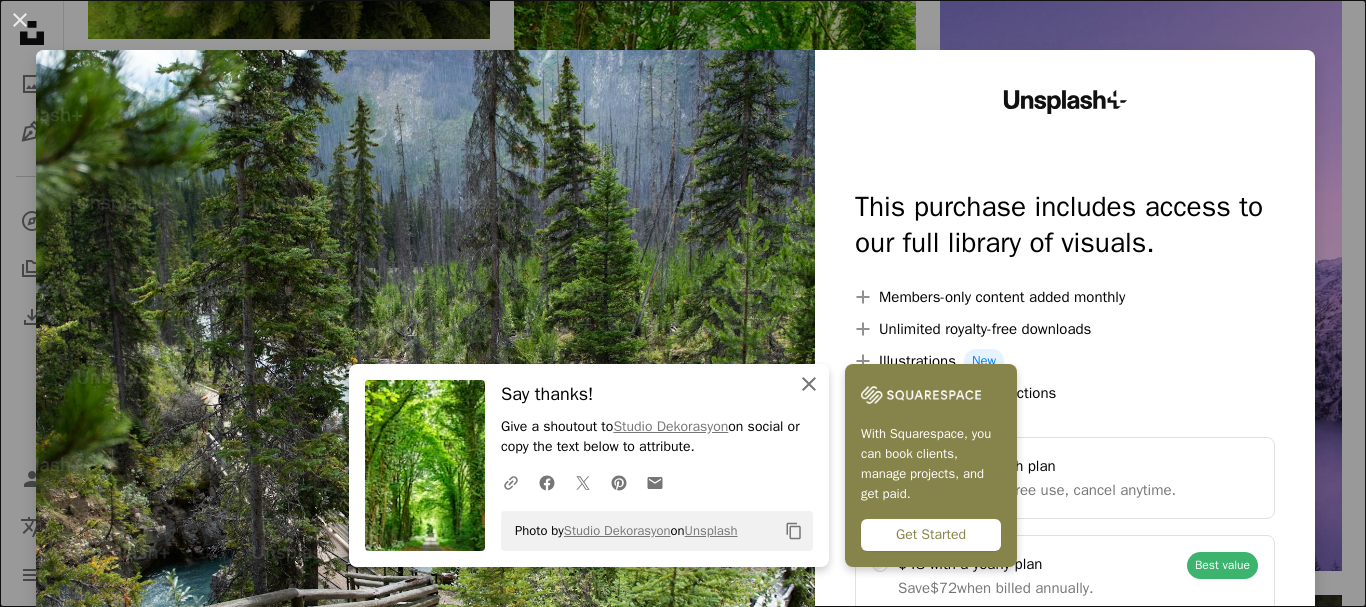 click 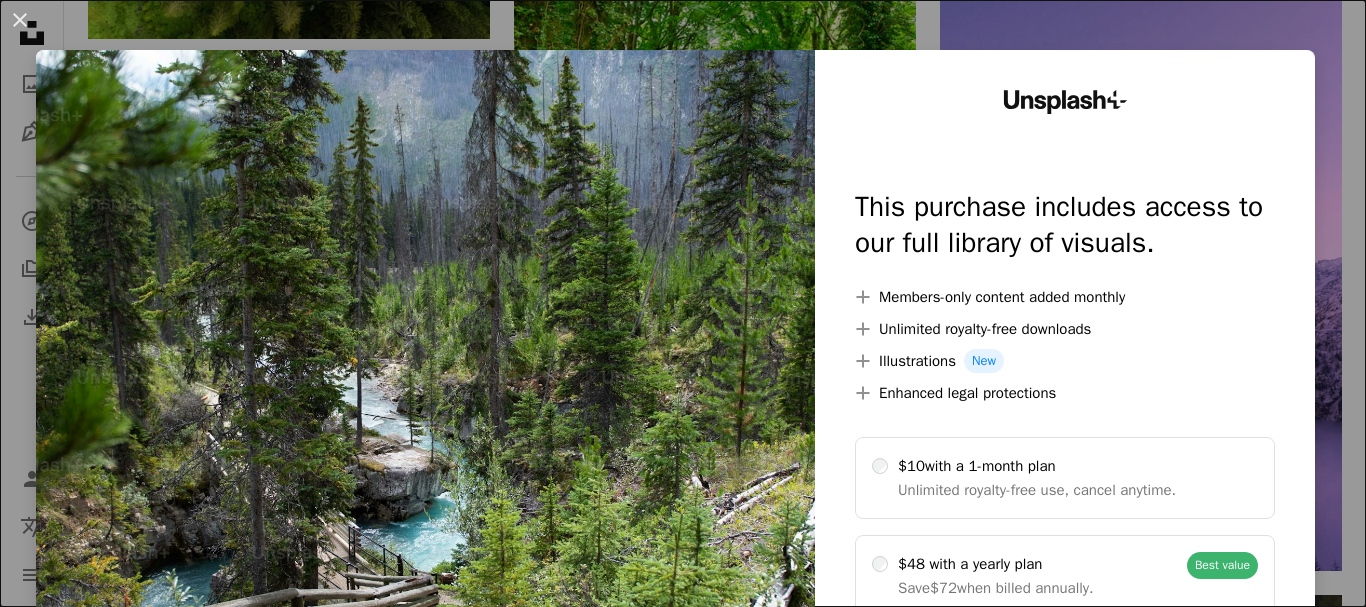 click at bounding box center [425, 407] 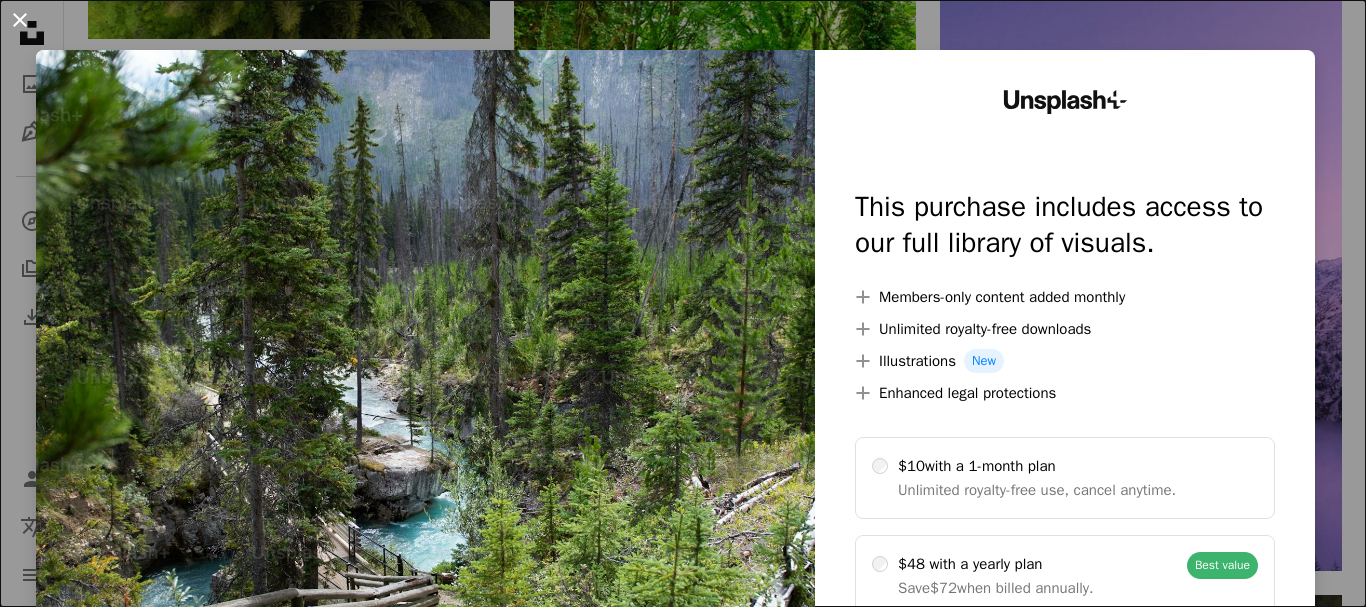 click on "An X shape" at bounding box center [20, 20] 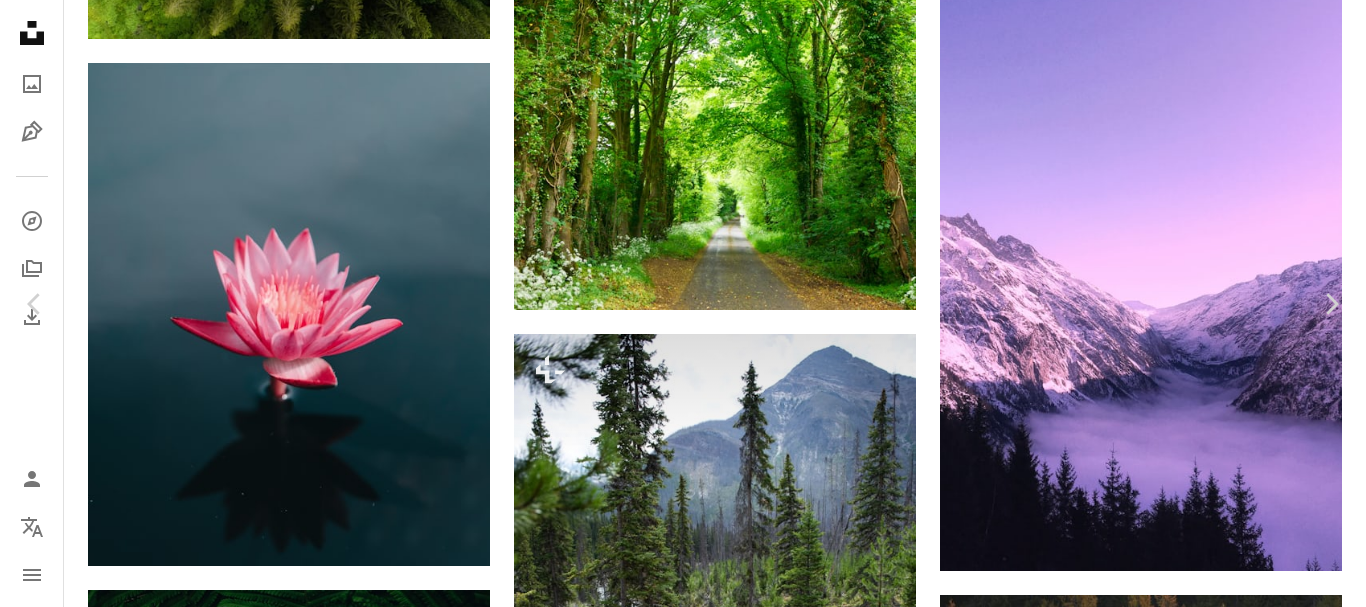 scroll, scrollTop: 44100, scrollLeft: 0, axis: vertical 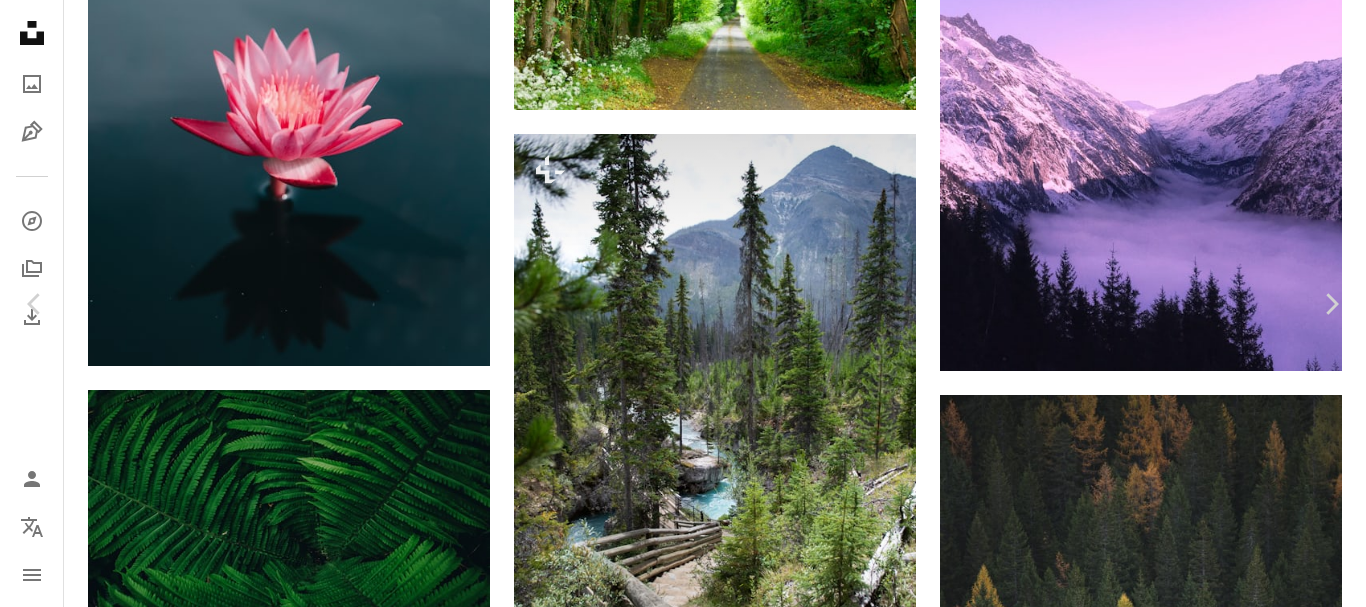 click on "An X shape" at bounding box center (20, 20) 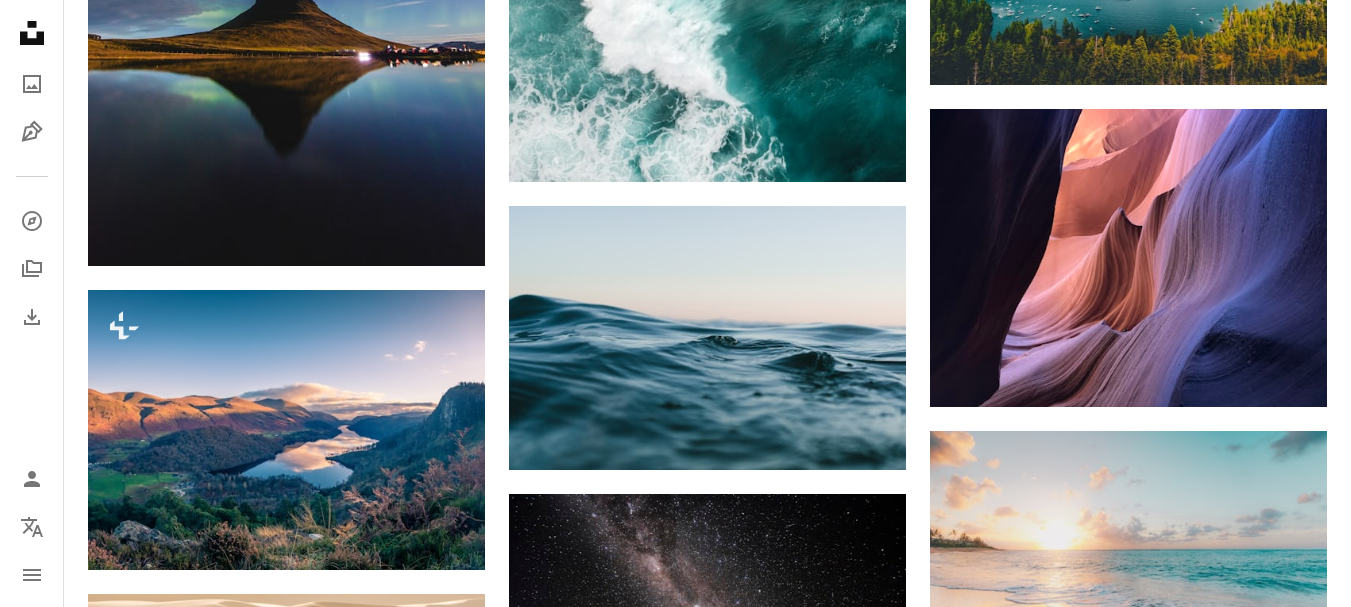 scroll, scrollTop: 23780, scrollLeft: 0, axis: vertical 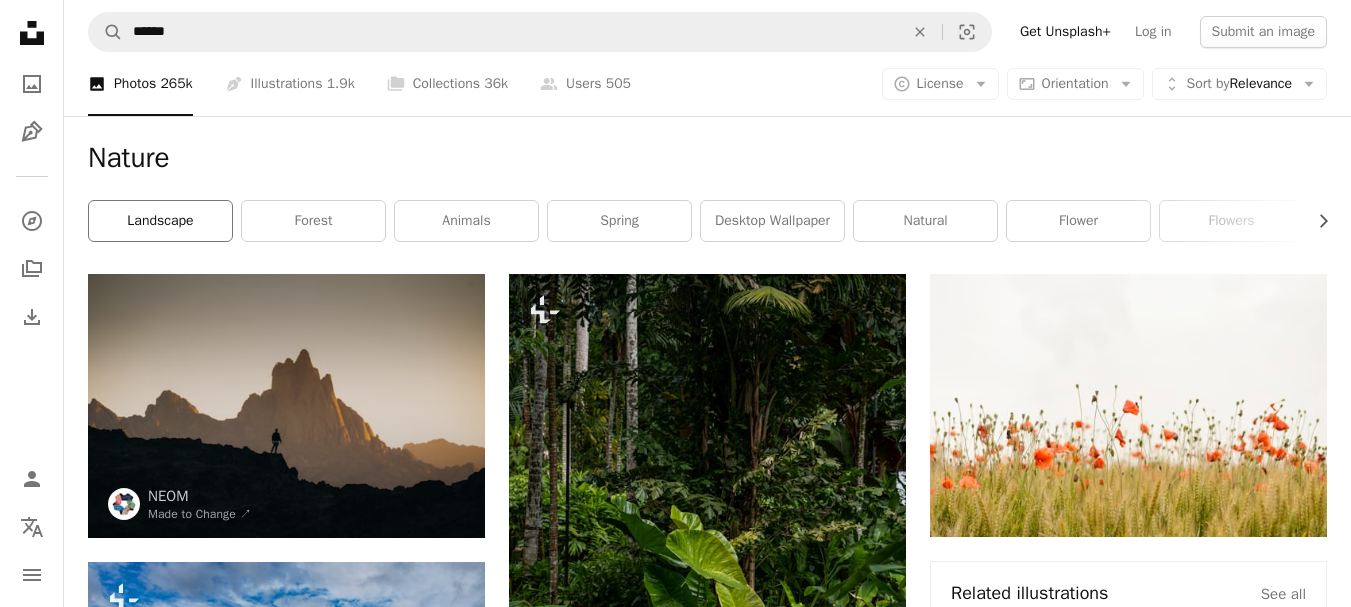 click on "landscape" at bounding box center (160, 221) 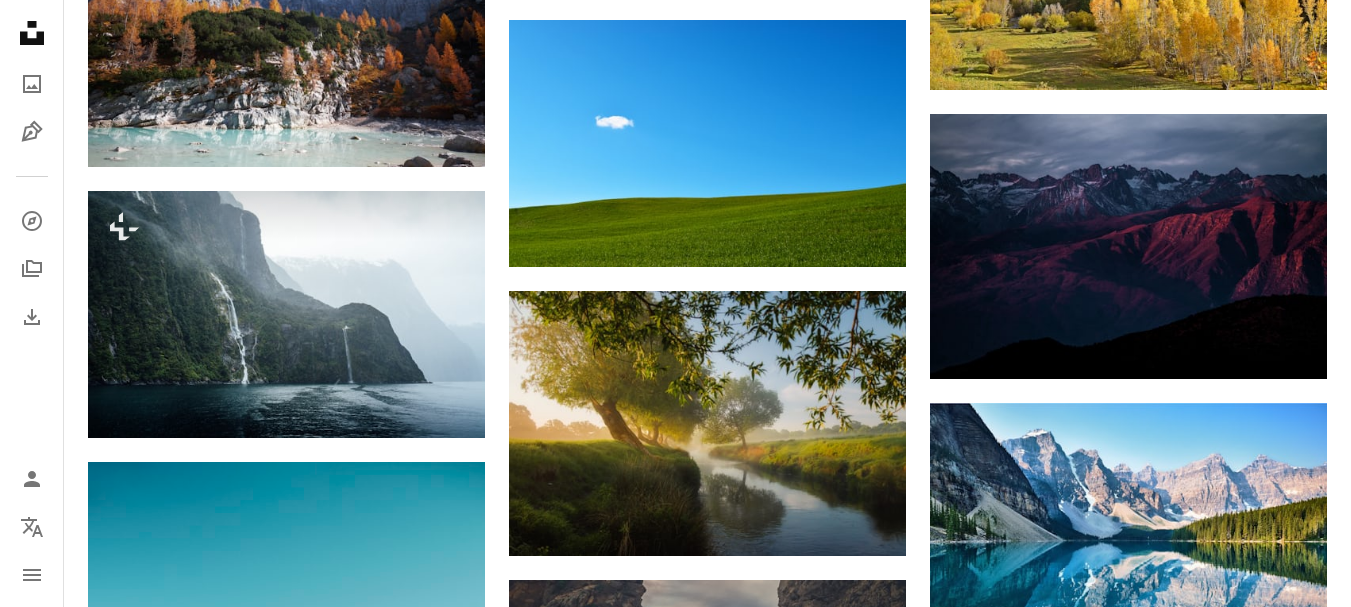 scroll, scrollTop: 12000, scrollLeft: 0, axis: vertical 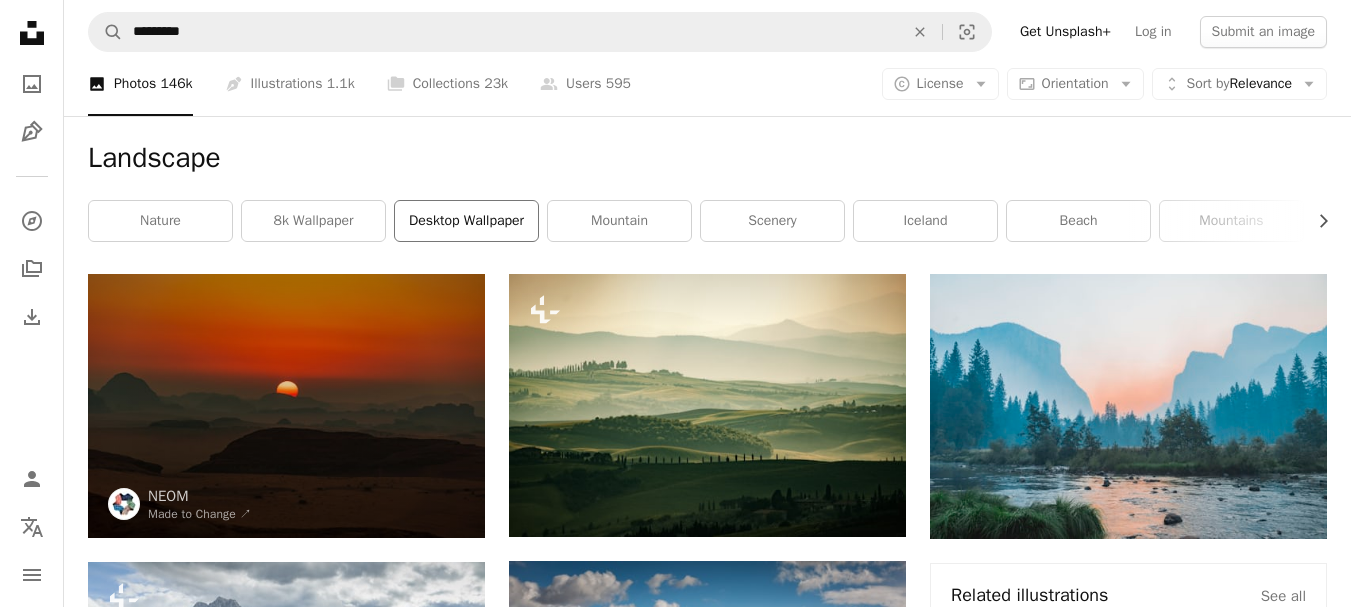 click on "desktop wallpaper" at bounding box center [466, 221] 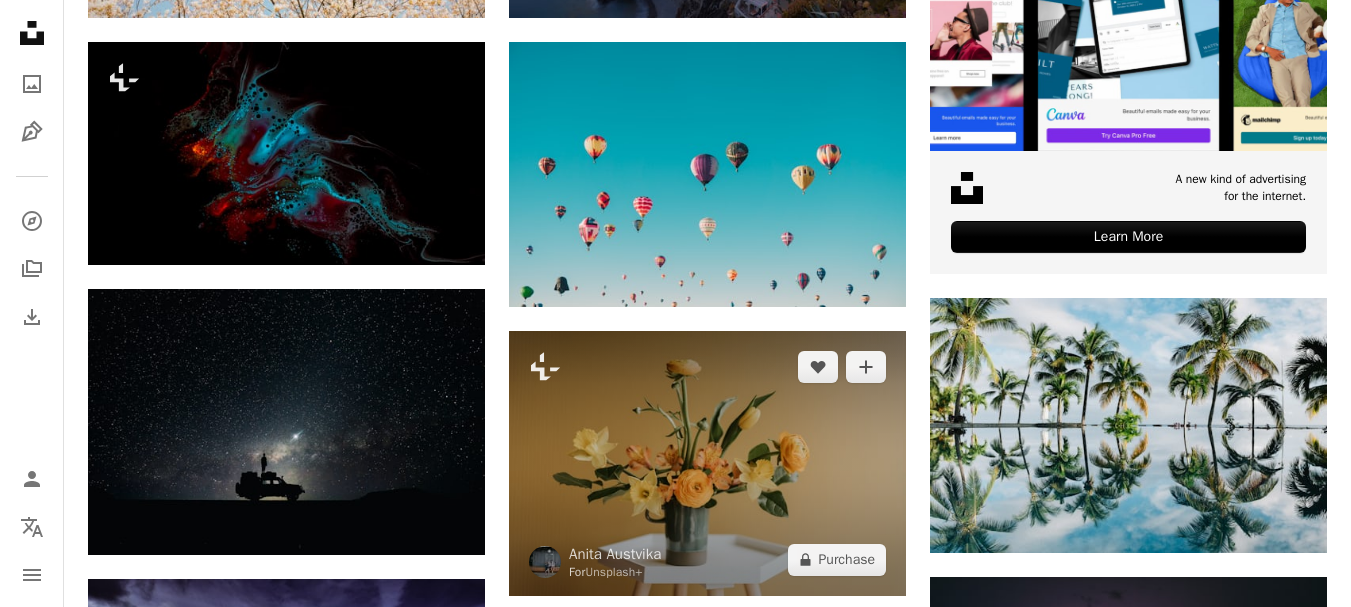 scroll, scrollTop: 0, scrollLeft: 0, axis: both 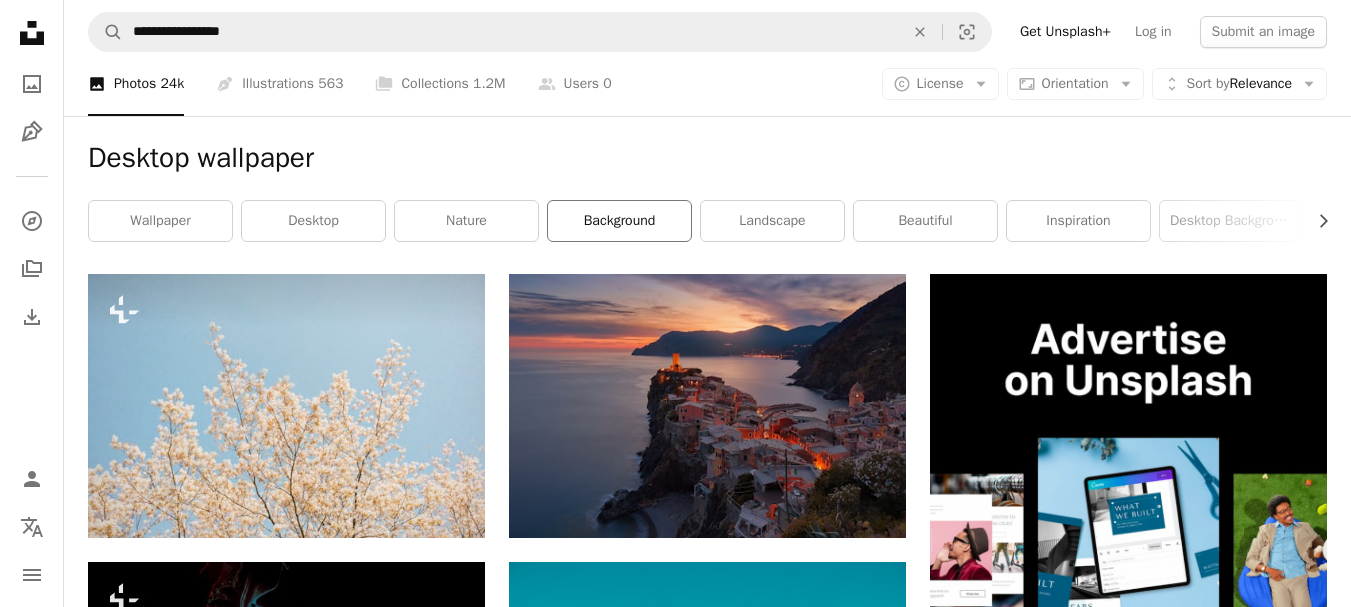 click on "background" at bounding box center [619, 221] 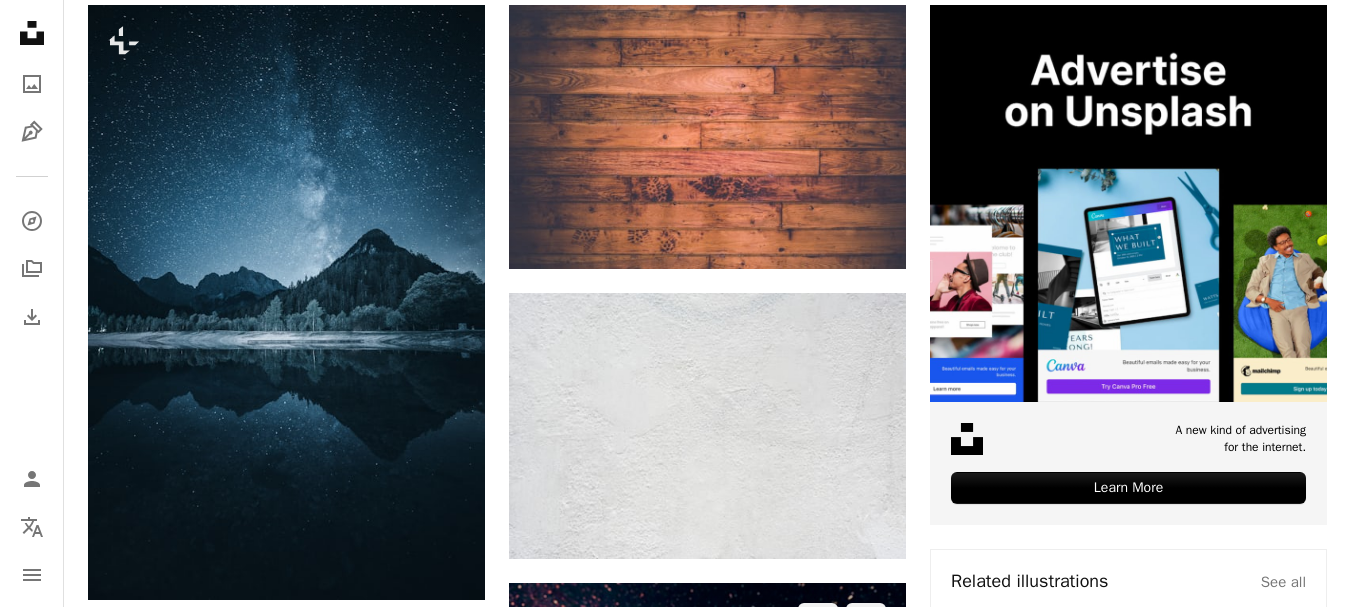 scroll, scrollTop: 0, scrollLeft: 0, axis: both 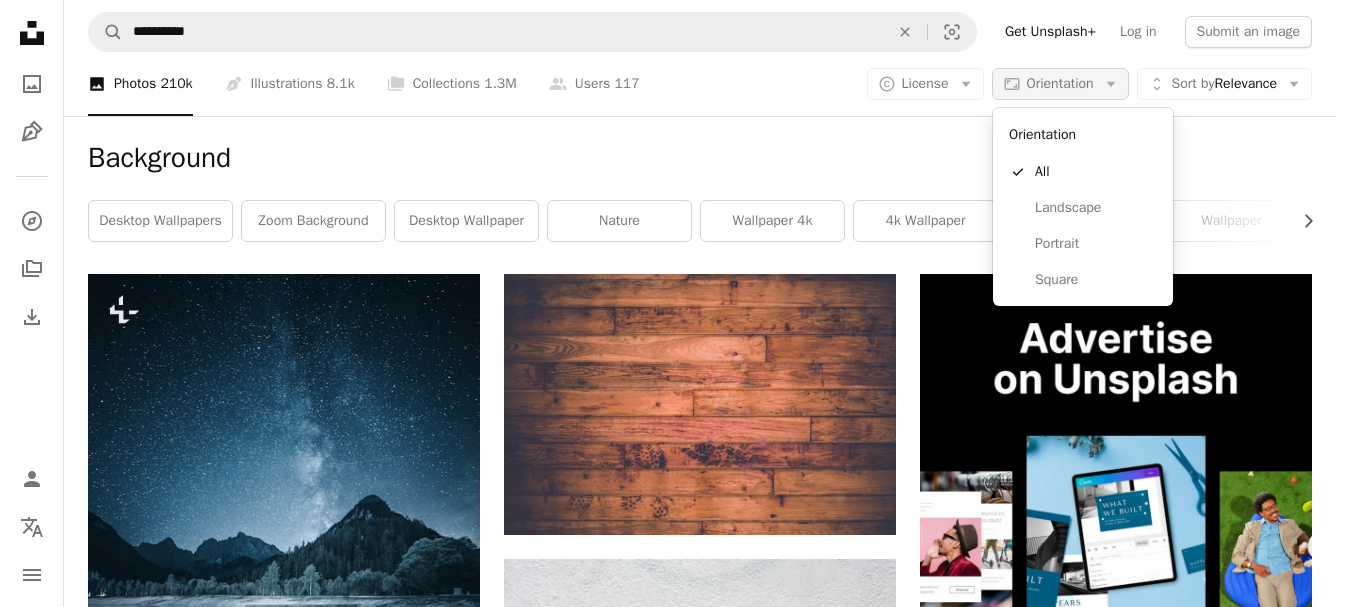 click on "Arrow down" 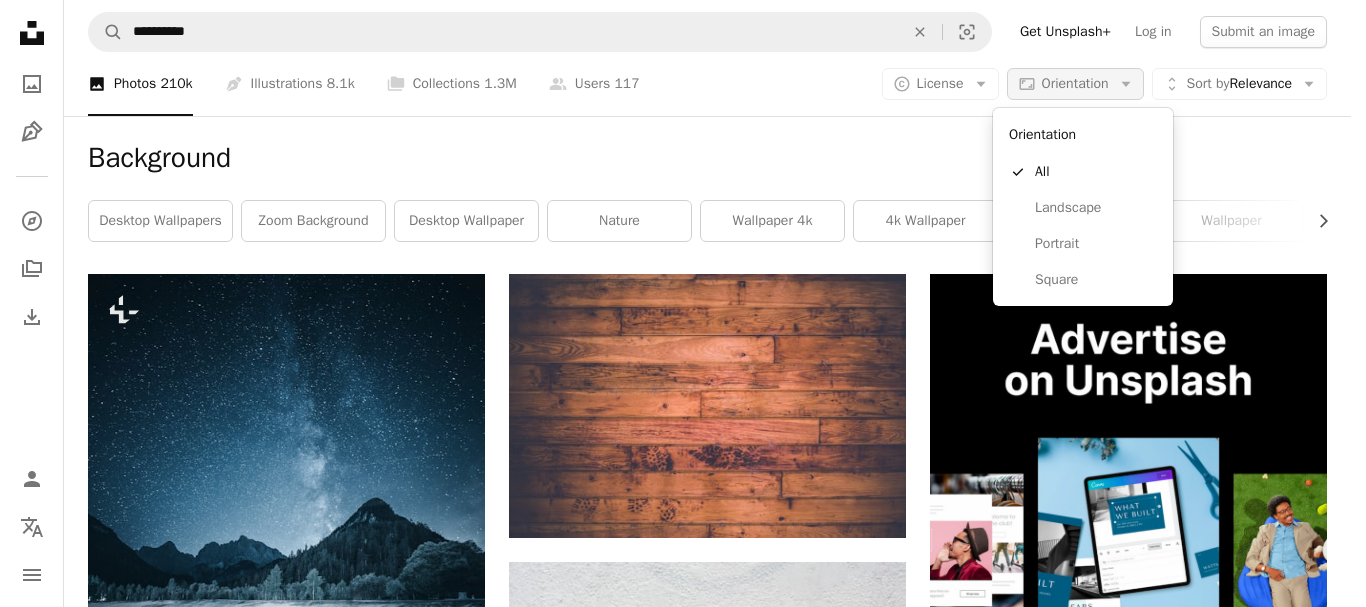 click on "Arrow down" 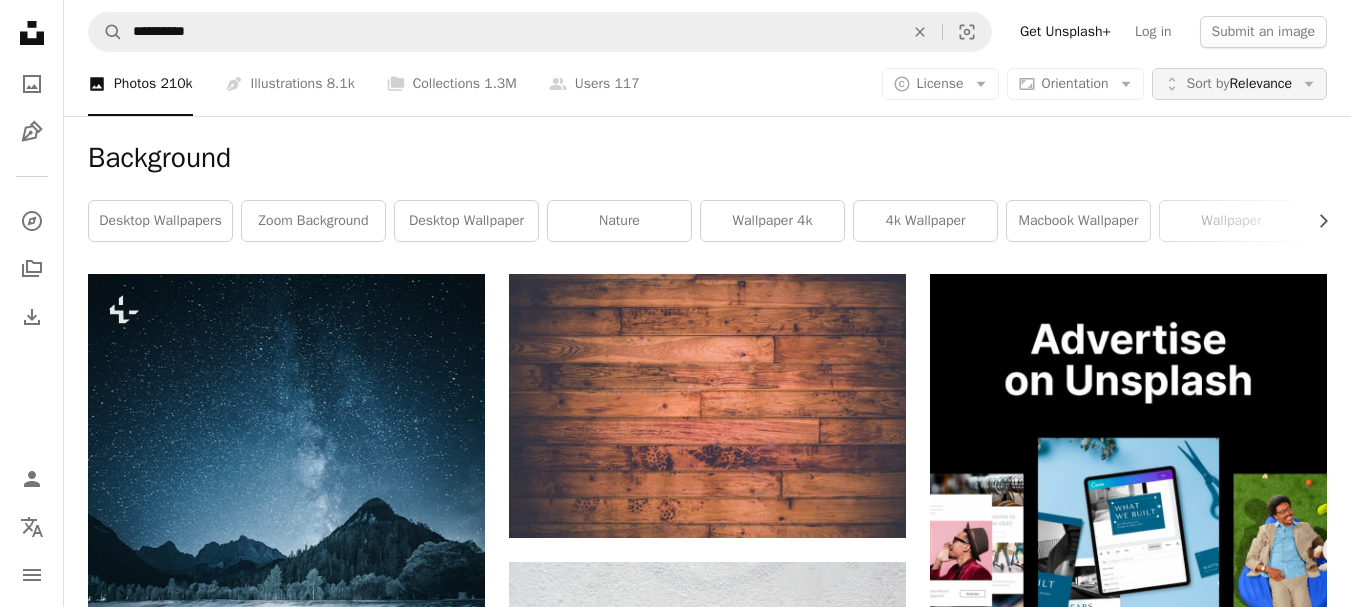 click on "Arrow down" 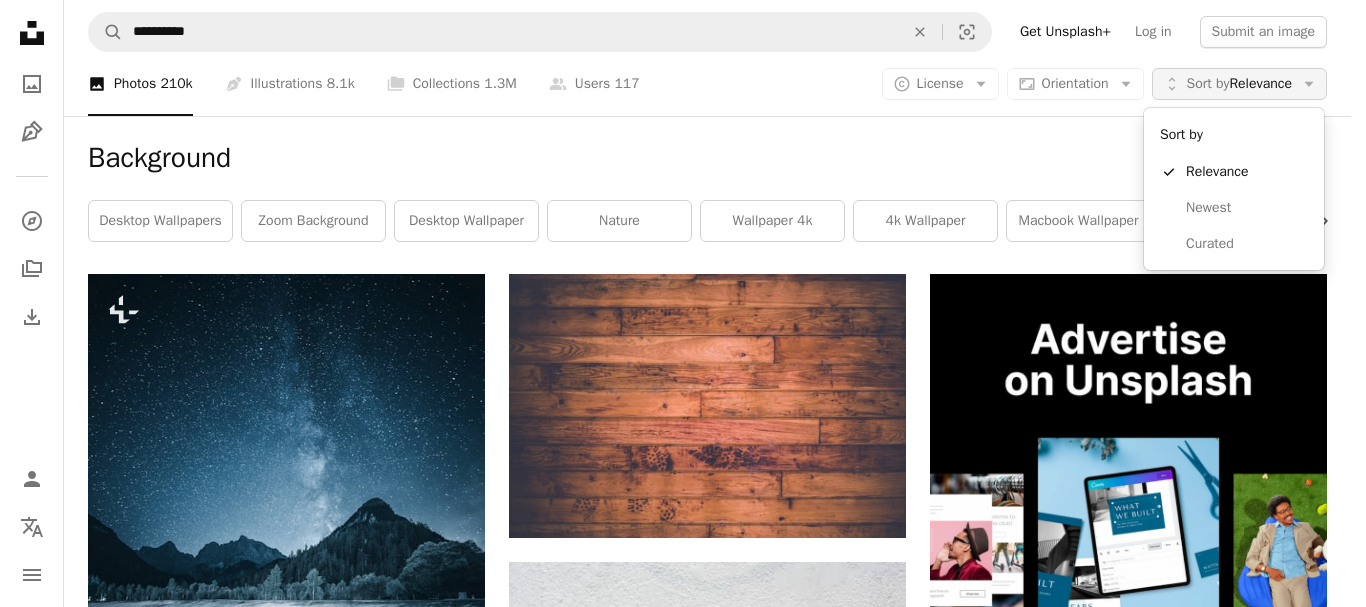 click on "Arrow down" 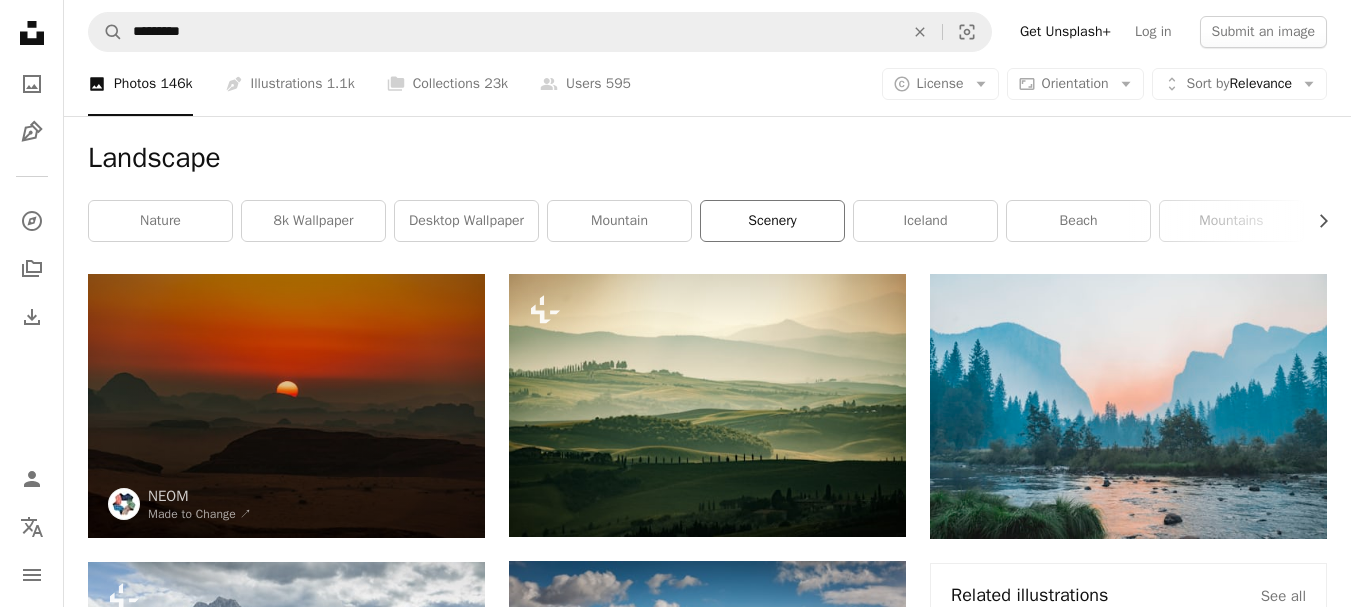 click on "scenery" at bounding box center [772, 221] 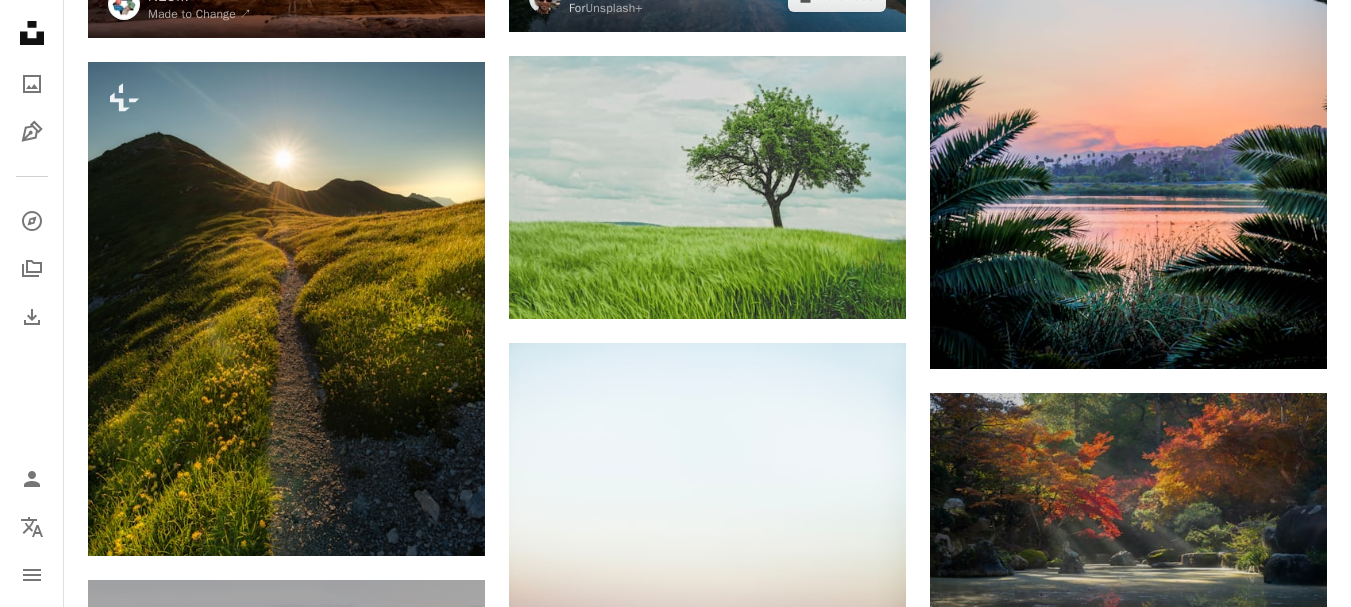 scroll, scrollTop: 0, scrollLeft: 0, axis: both 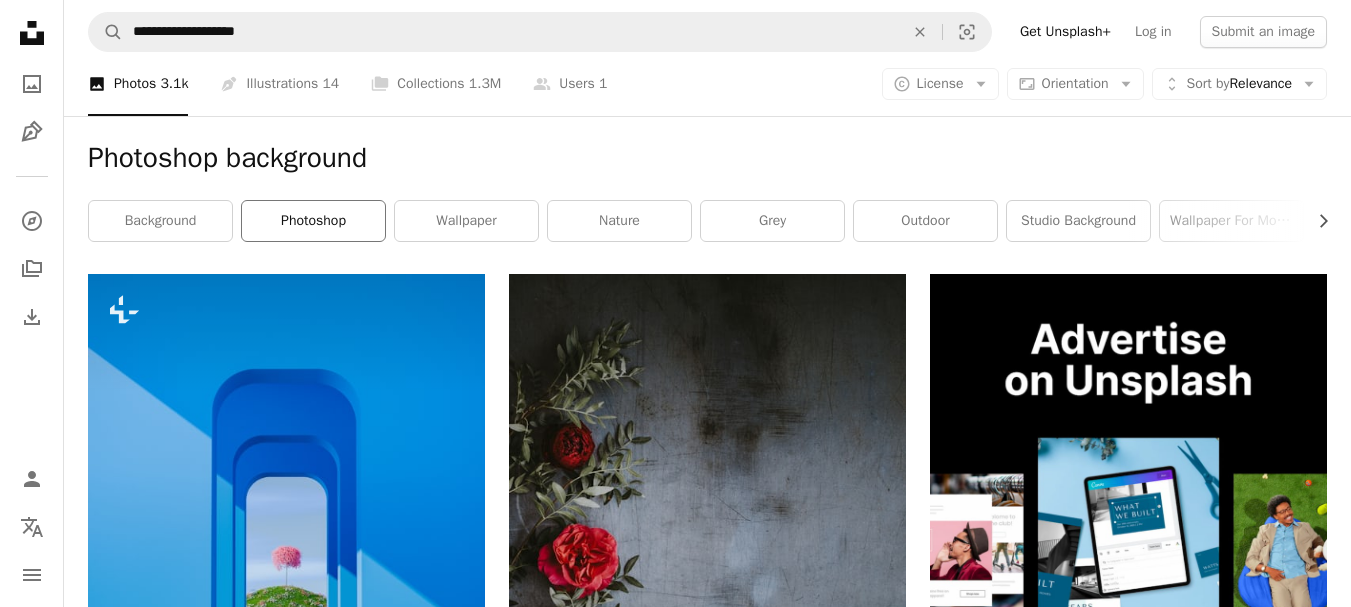 click on "photoshop" at bounding box center (313, 221) 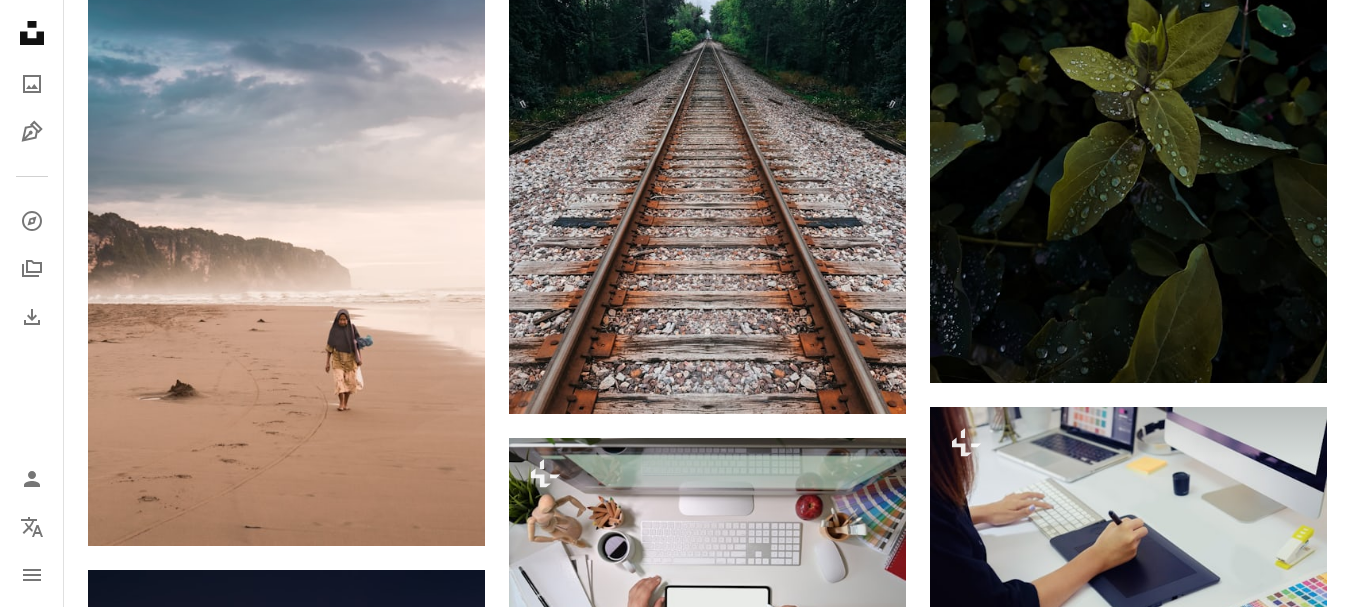scroll, scrollTop: 2200, scrollLeft: 0, axis: vertical 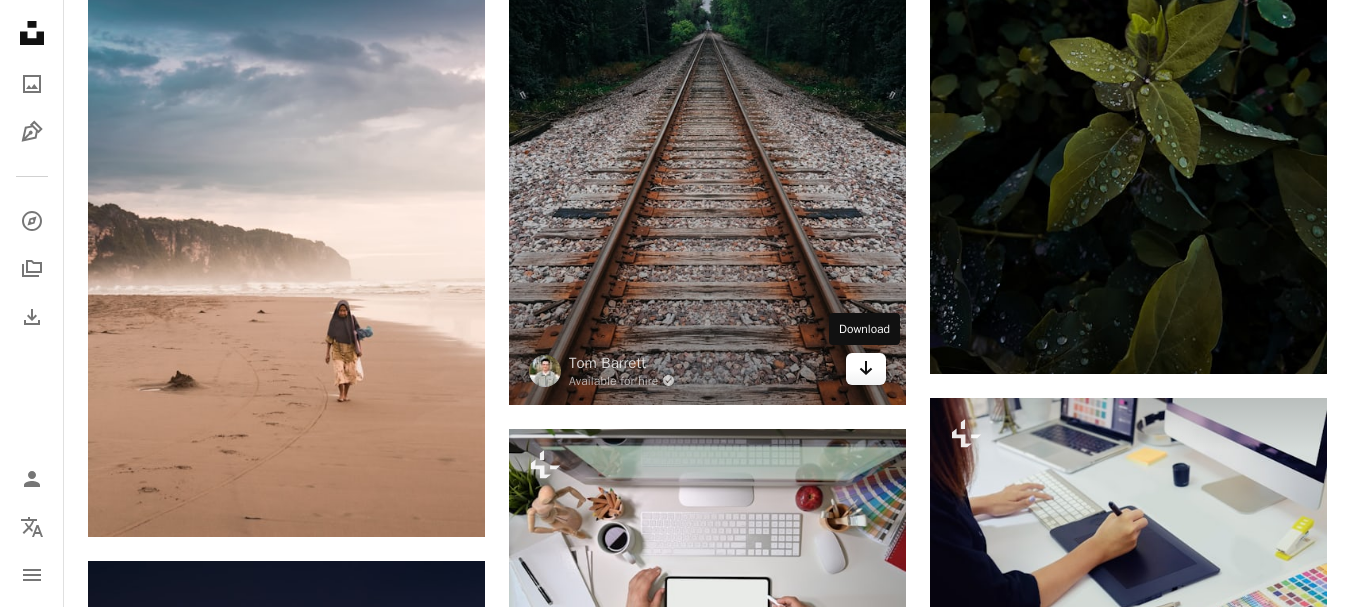 click on "Arrow pointing down" 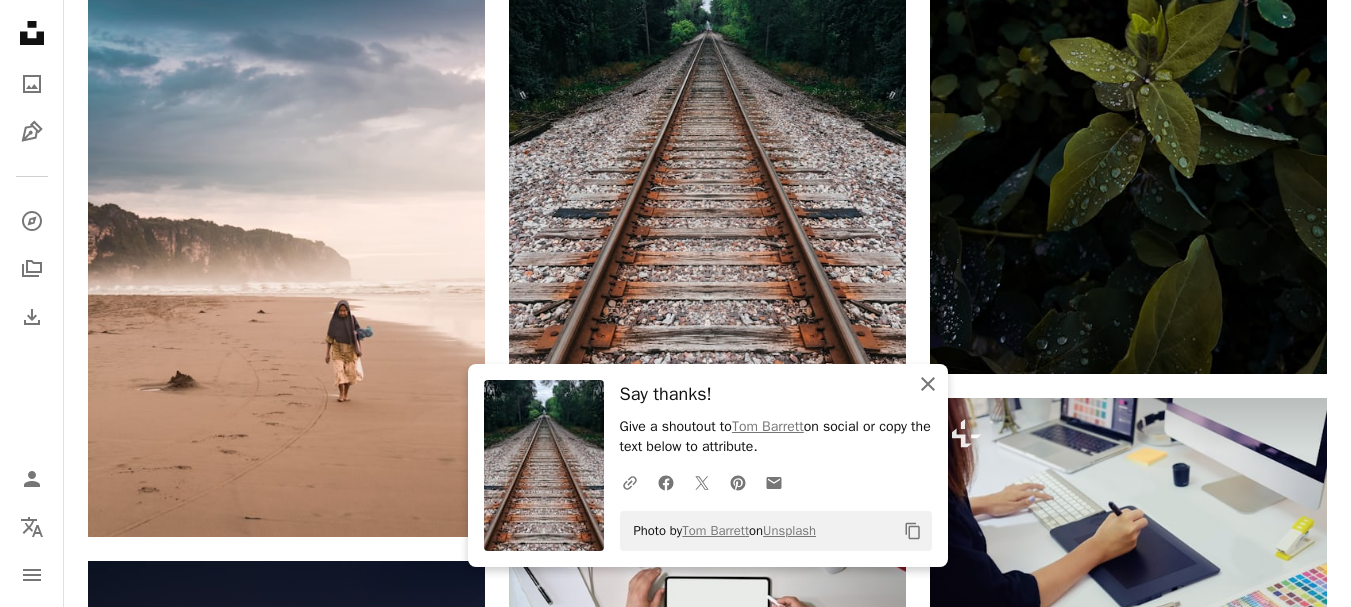 click 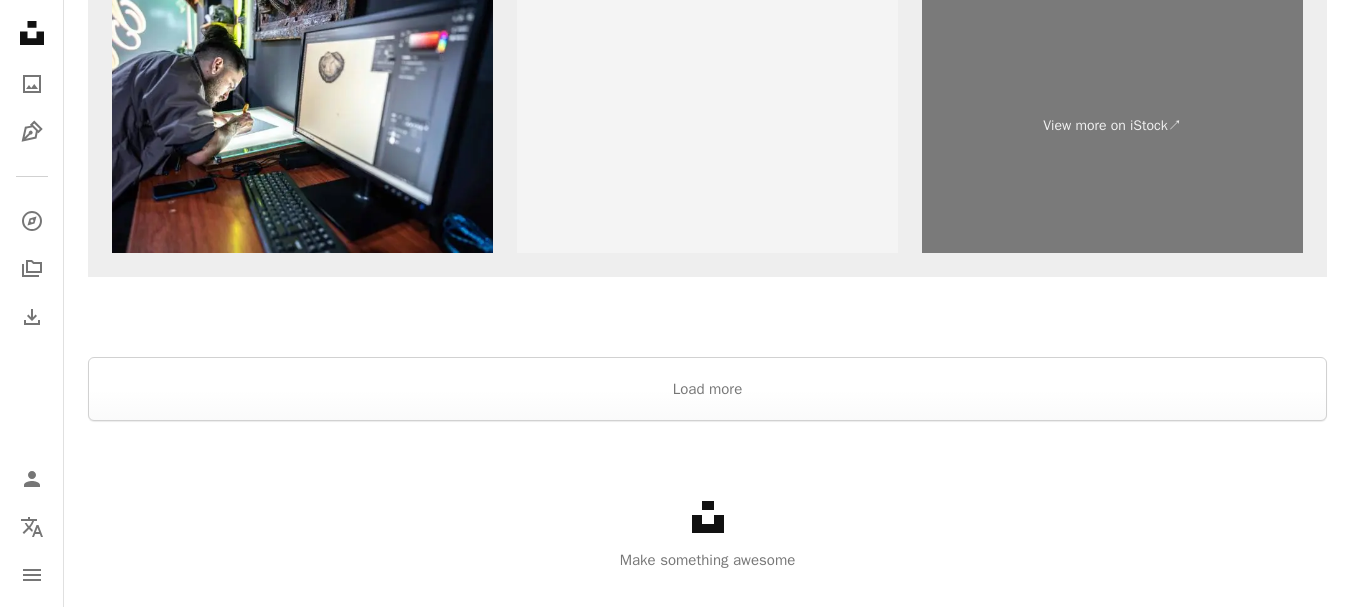 scroll, scrollTop: 4536, scrollLeft: 0, axis: vertical 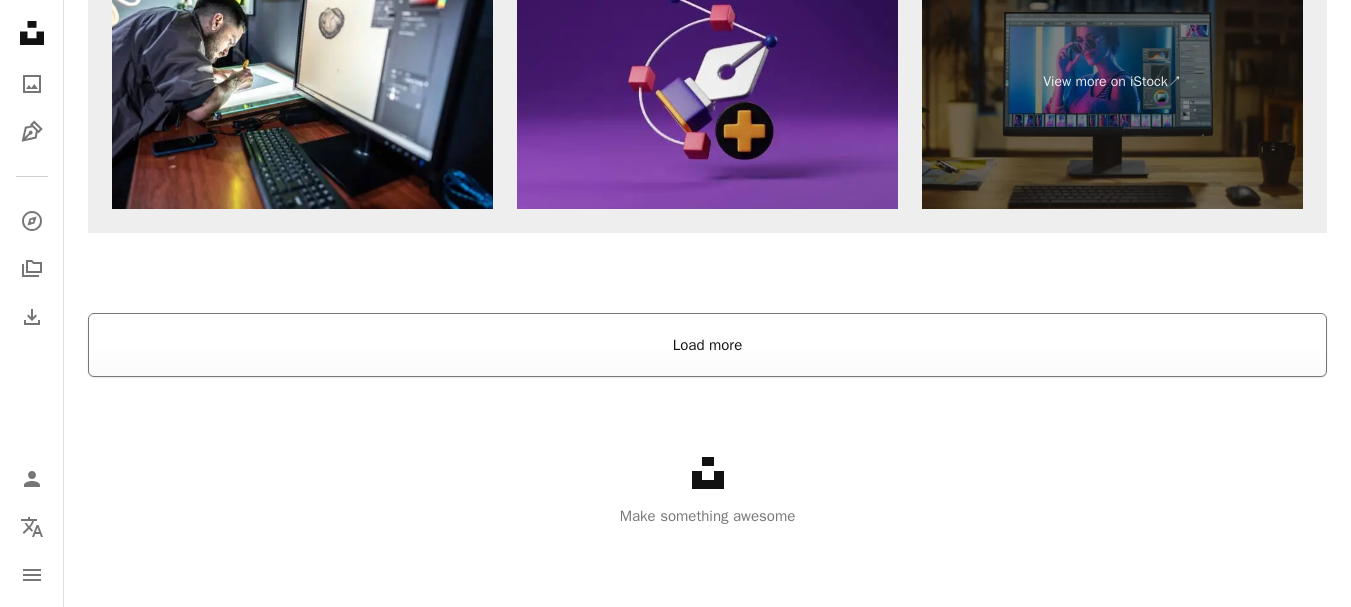 click on "Load more" at bounding box center [707, 345] 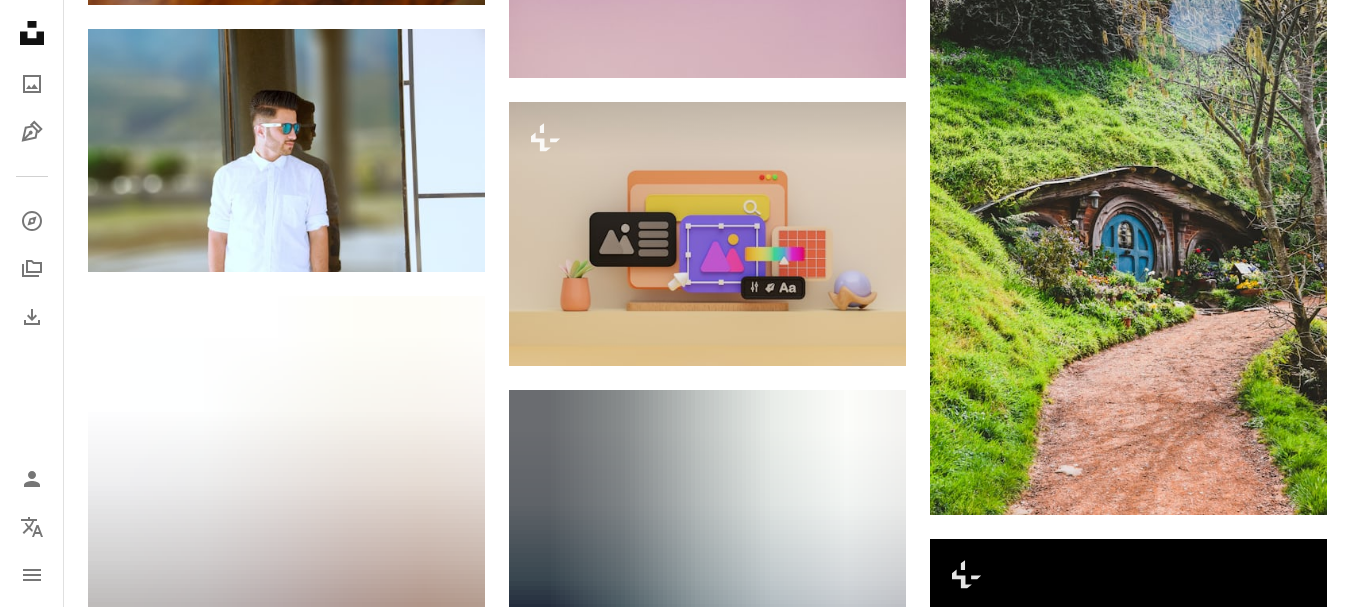 scroll, scrollTop: 18836, scrollLeft: 0, axis: vertical 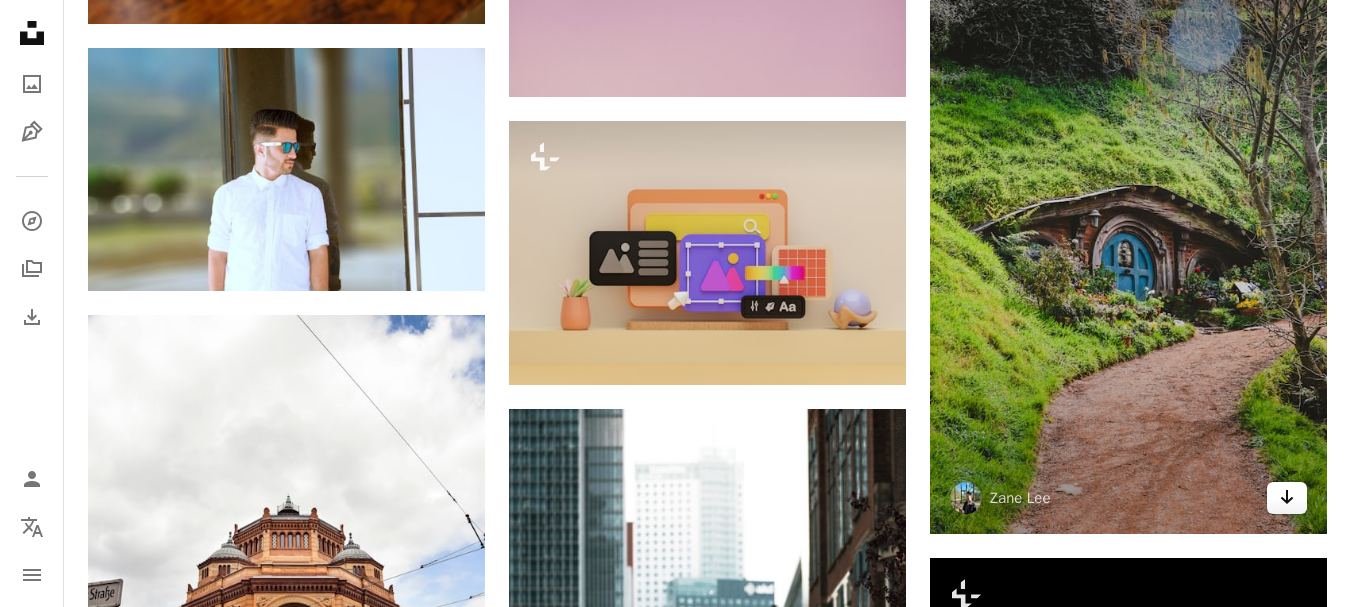 click on "Arrow pointing down" 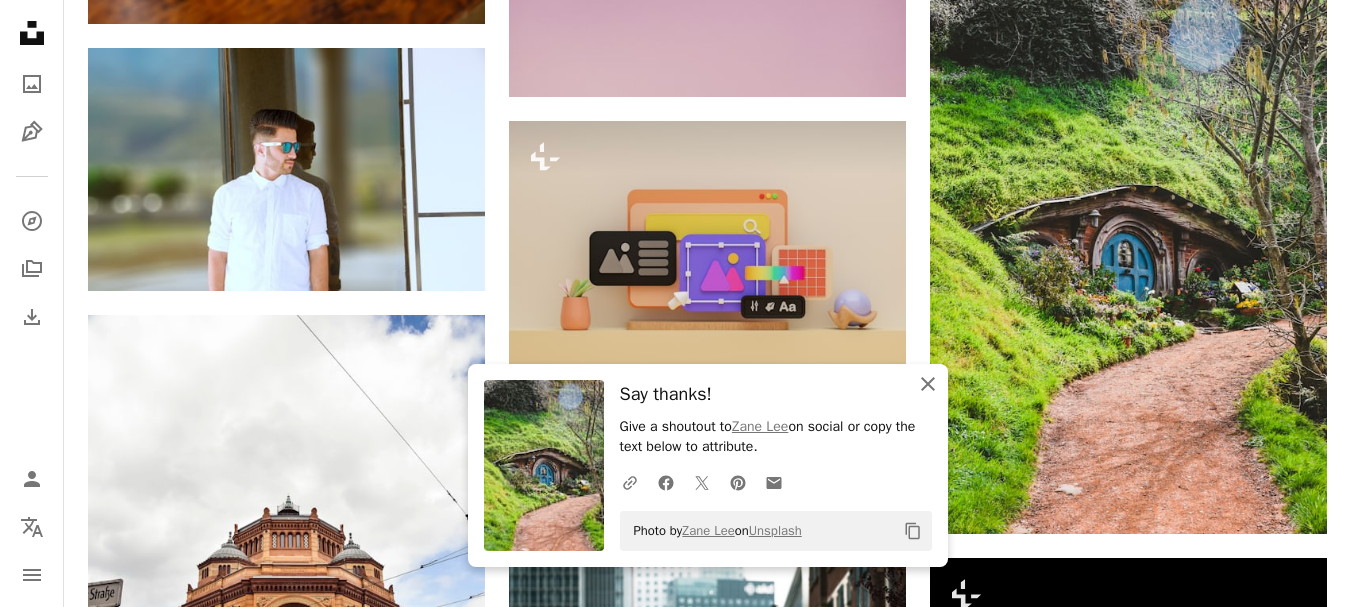 click 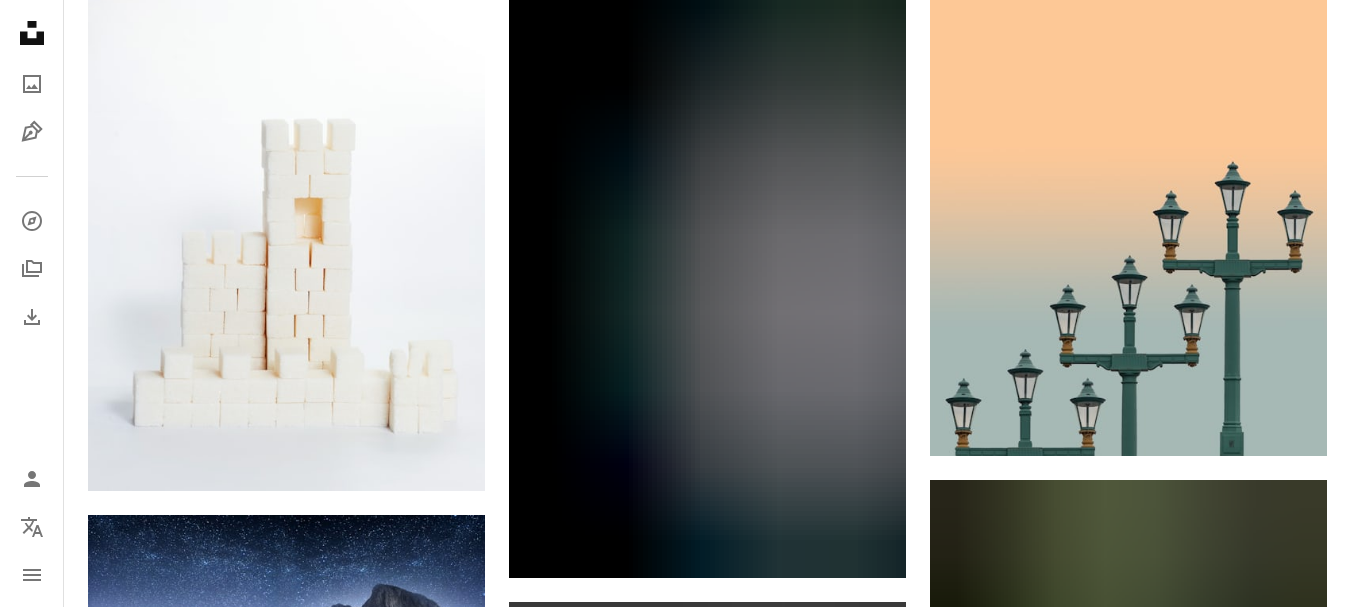scroll, scrollTop: 25936, scrollLeft: 0, axis: vertical 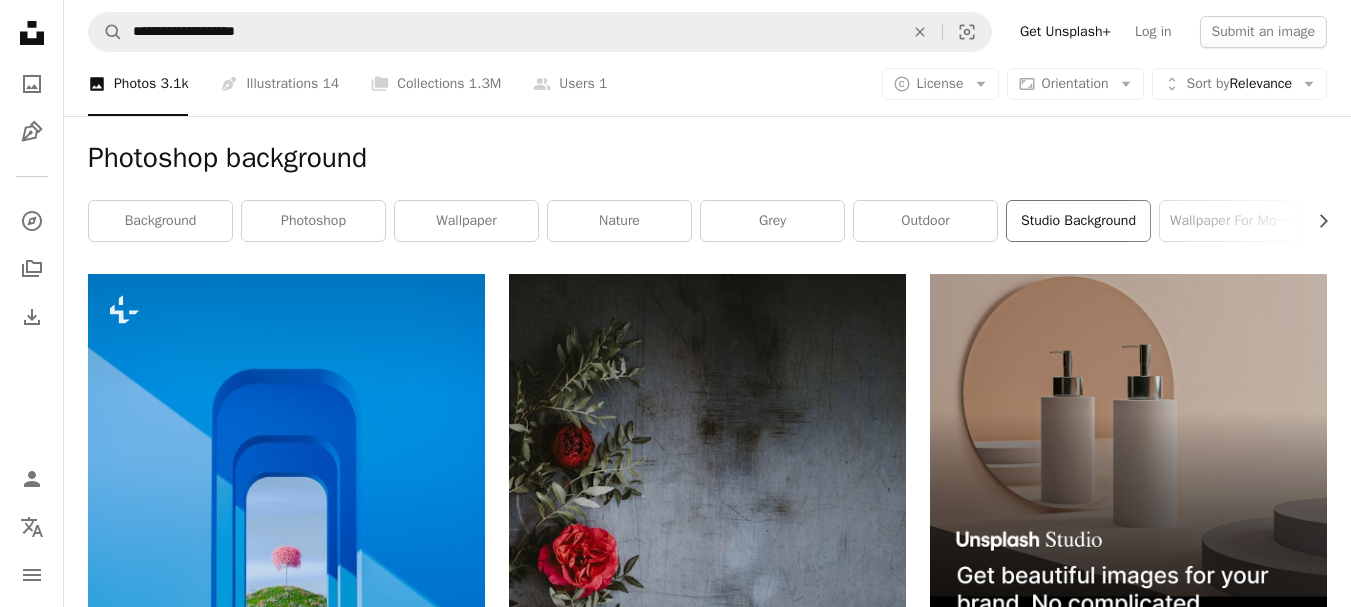 click on "studio background" at bounding box center [1078, 221] 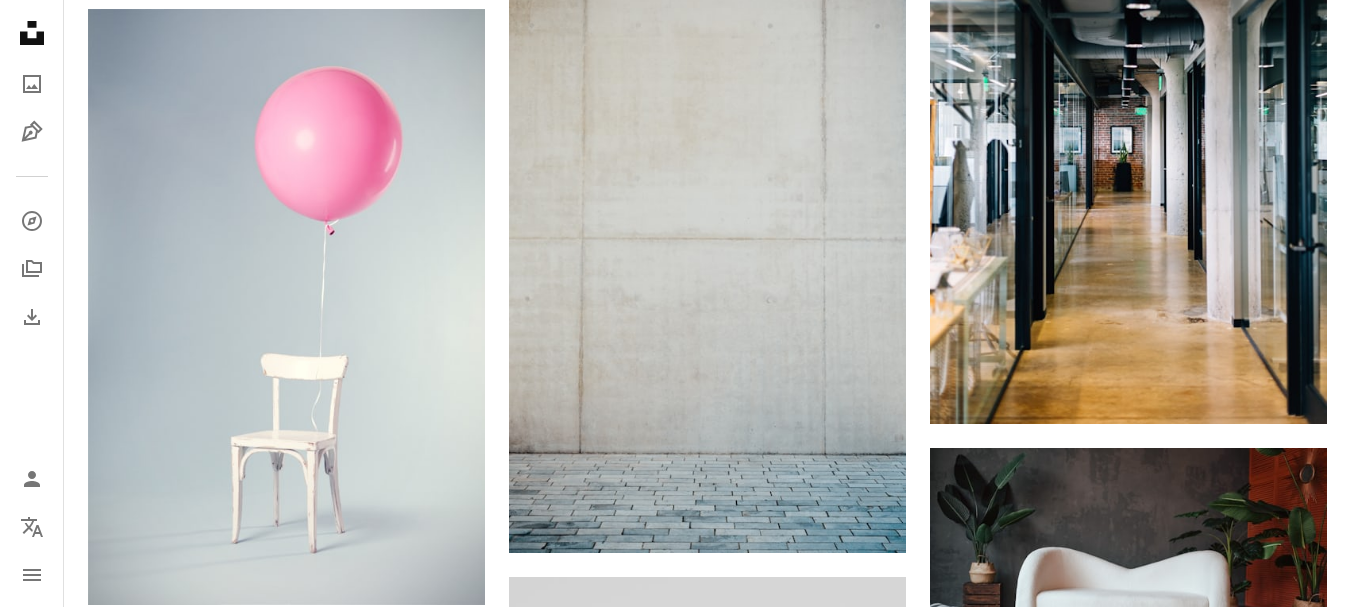 scroll, scrollTop: 2100, scrollLeft: 0, axis: vertical 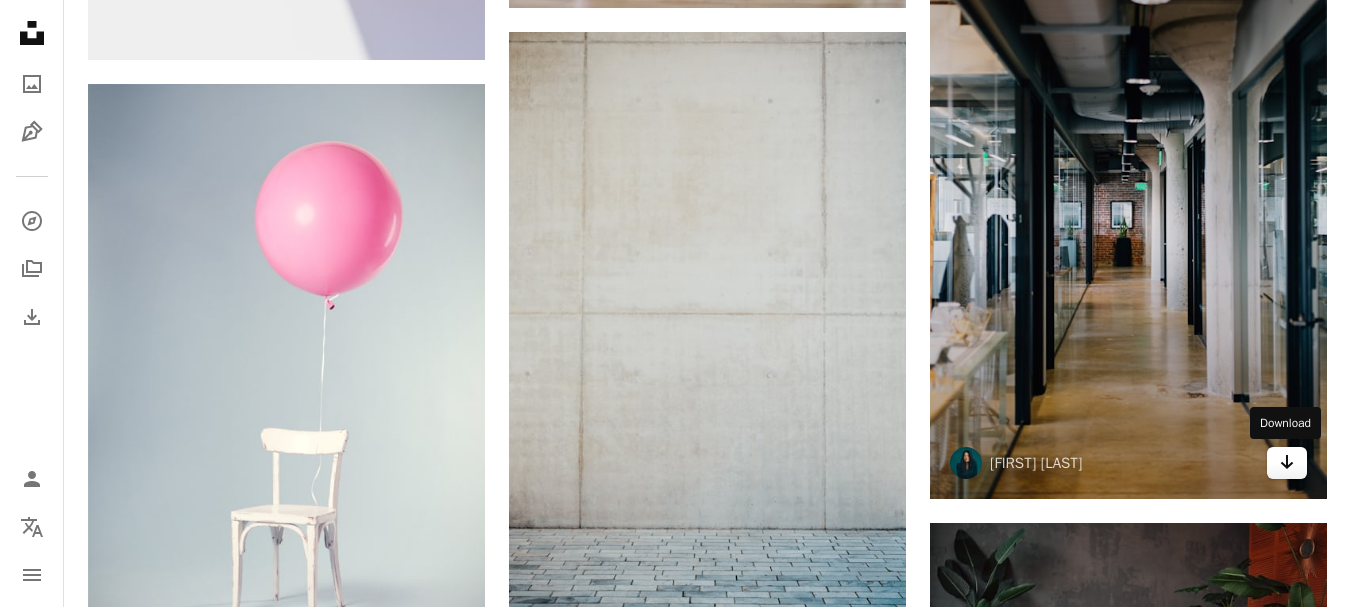 click 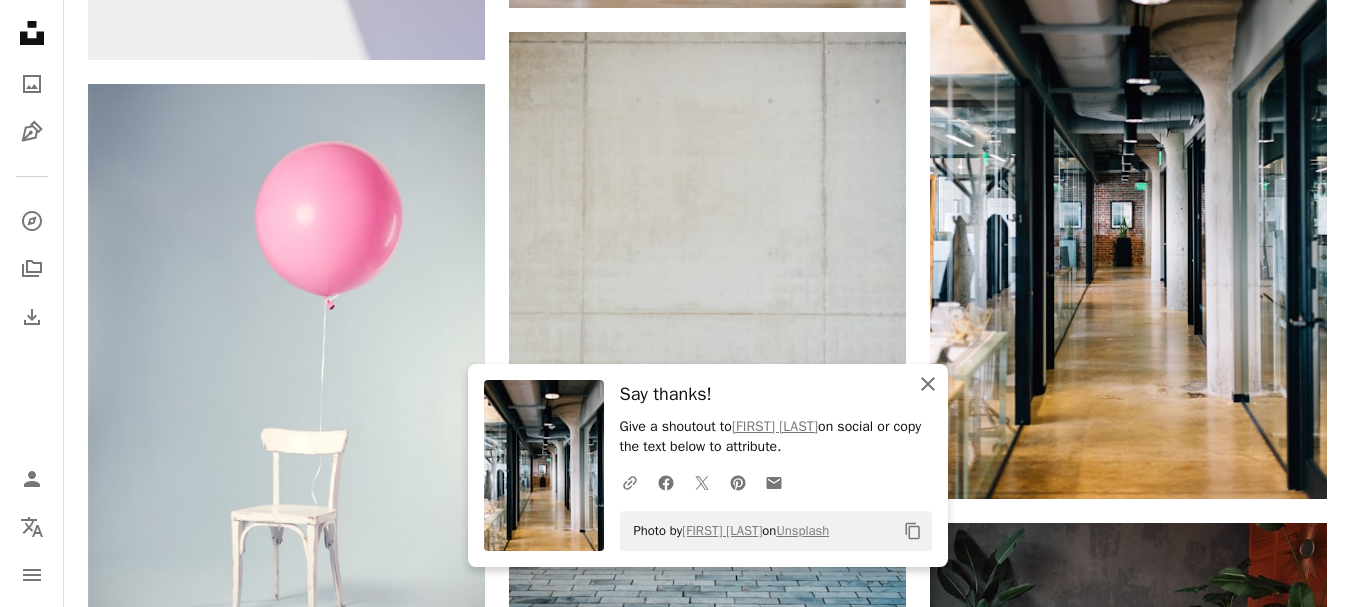 click on "An X shape" 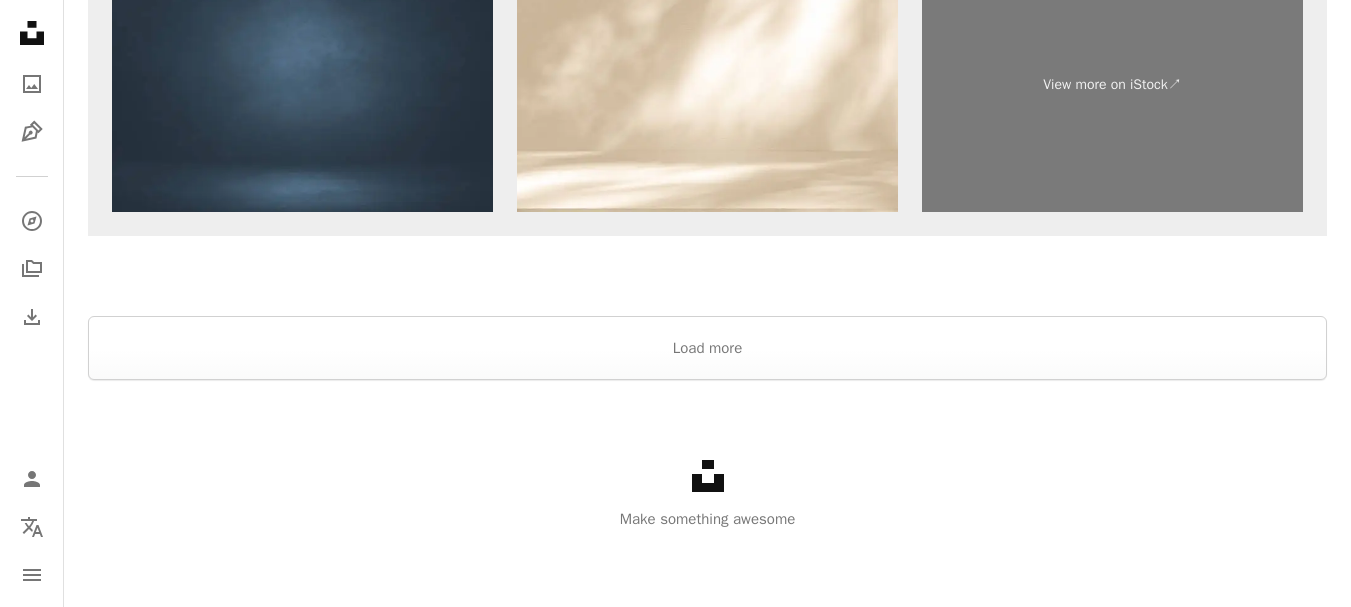 scroll, scrollTop: 5146, scrollLeft: 0, axis: vertical 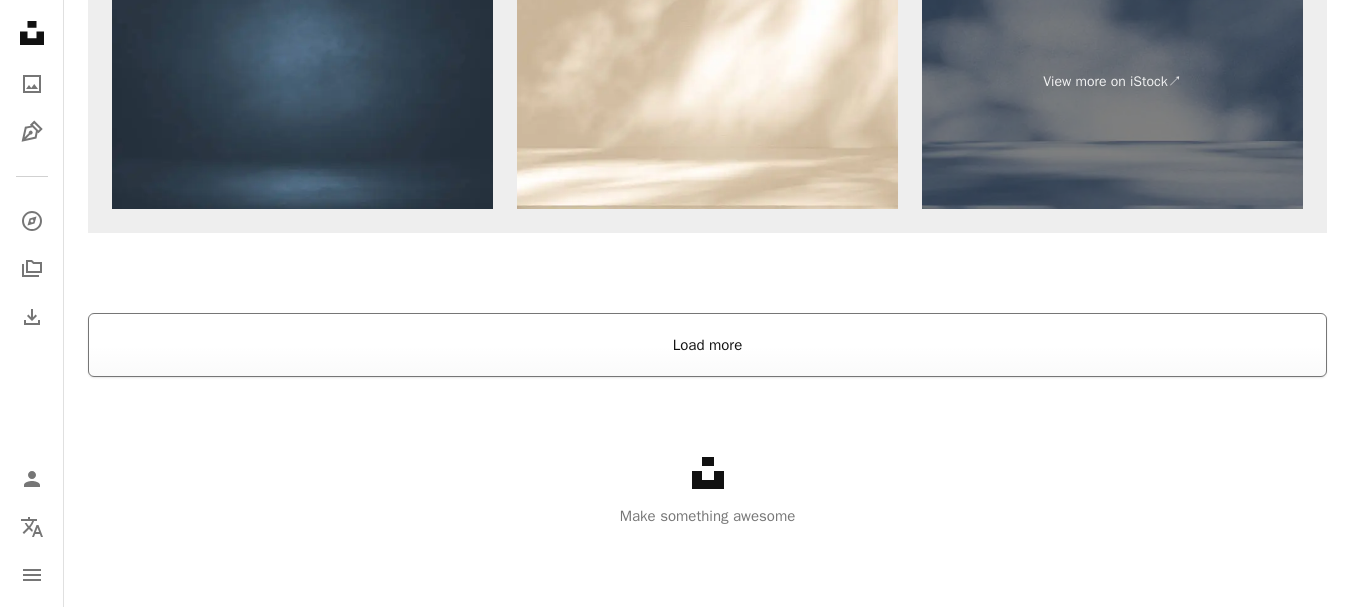 click on "Load more" at bounding box center [707, 345] 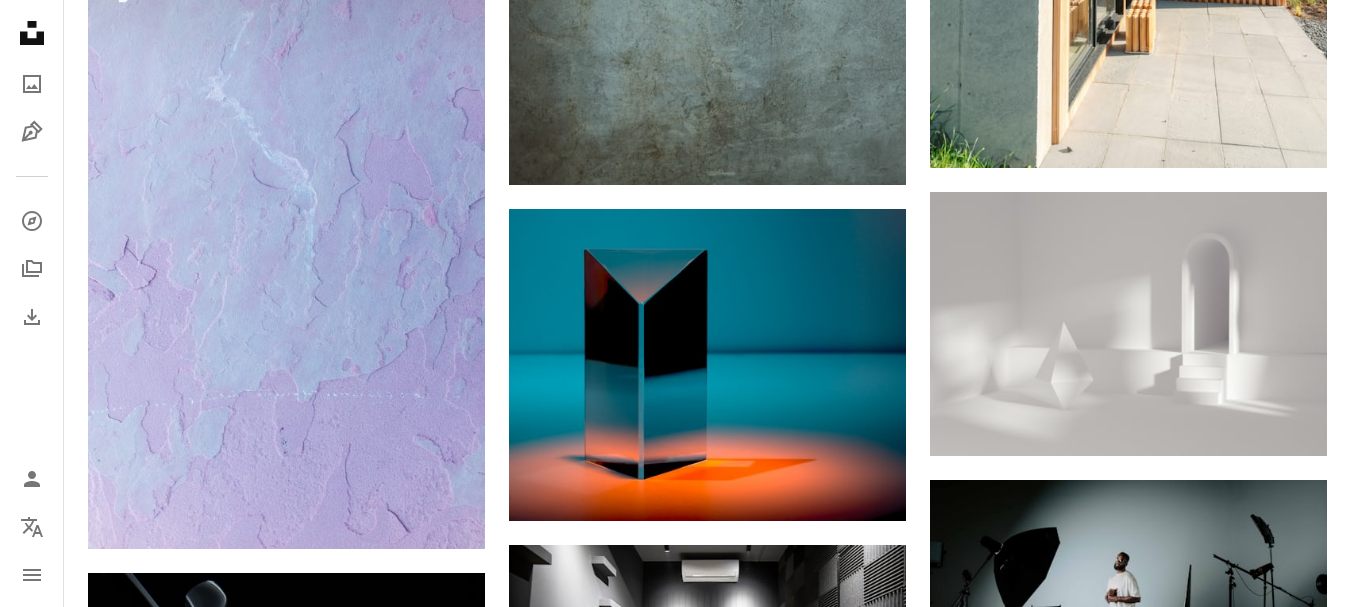 scroll, scrollTop: 13346, scrollLeft: 0, axis: vertical 